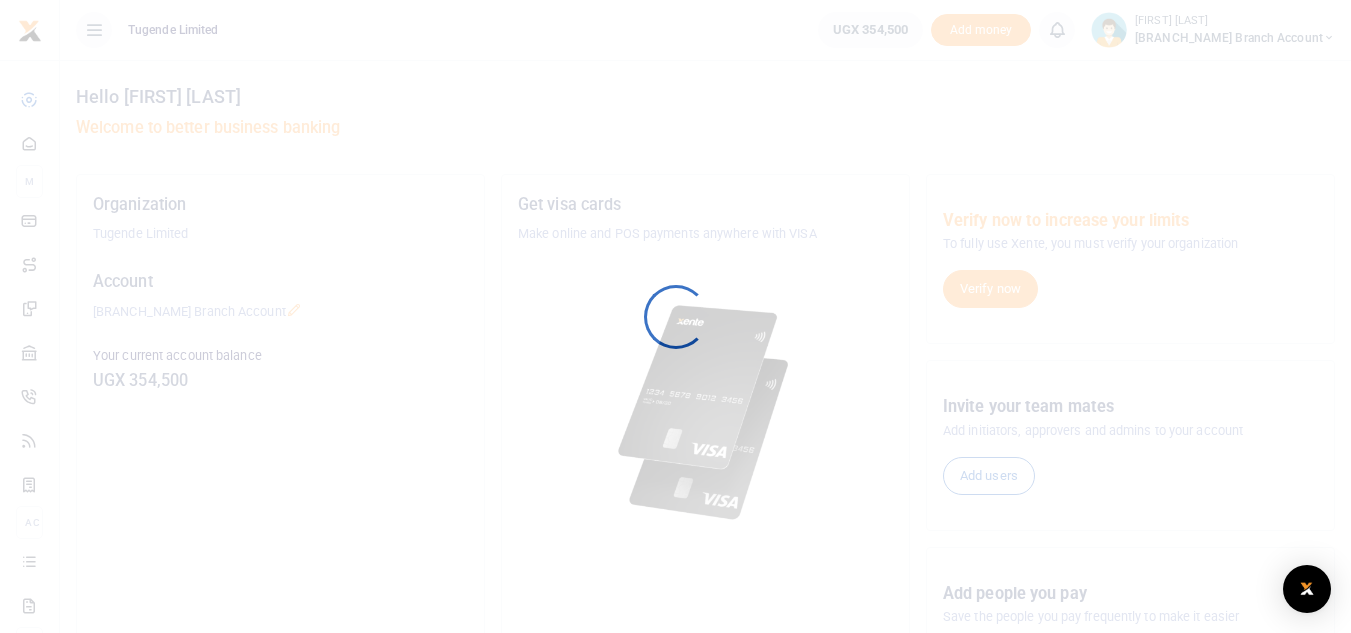 scroll, scrollTop: 0, scrollLeft: 0, axis: both 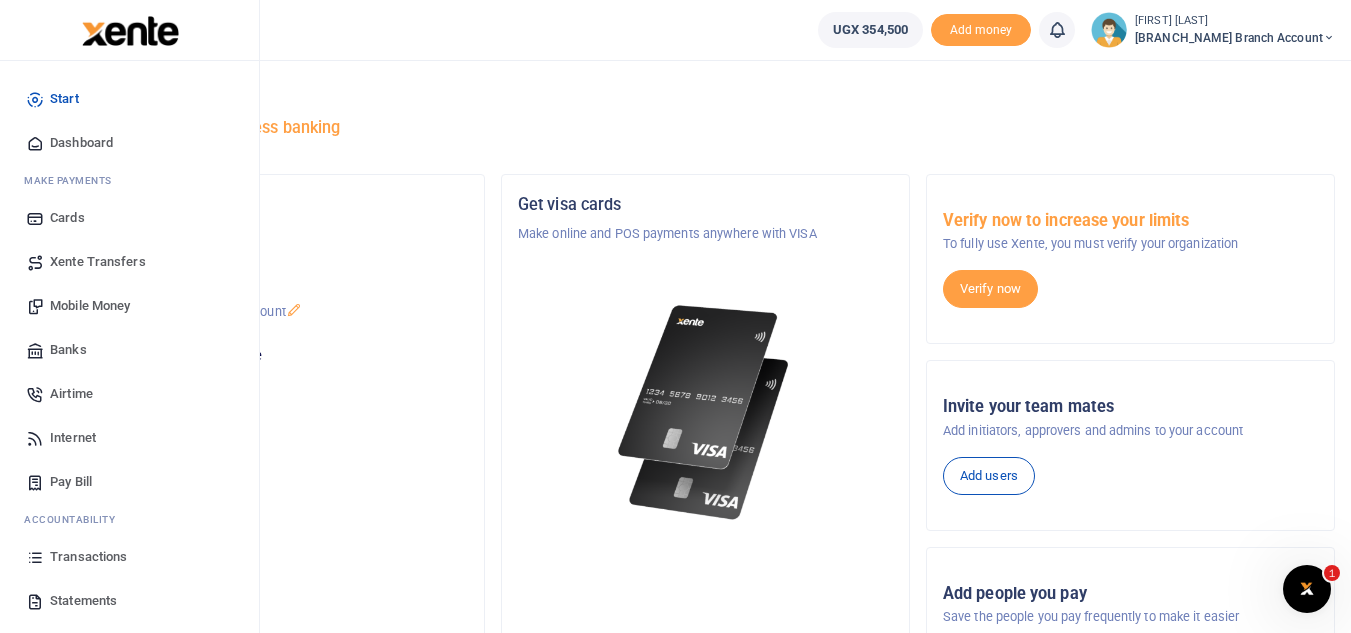 click on "Mobile Money" at bounding box center (90, 306) 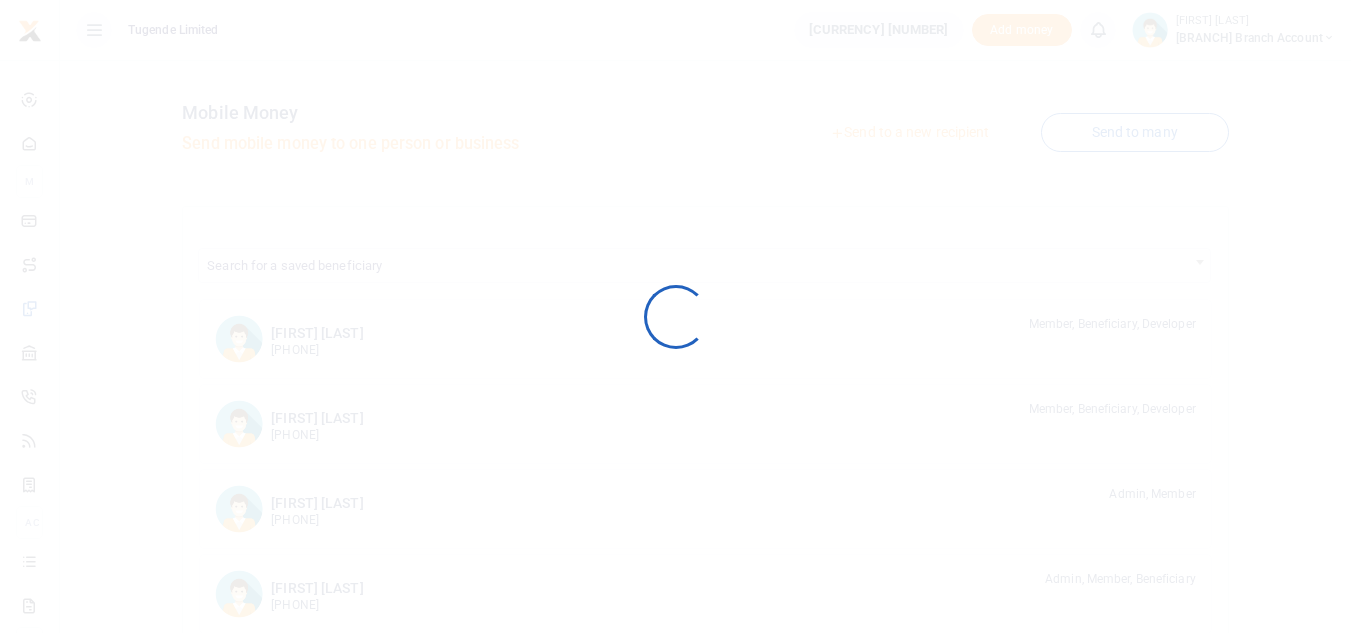 scroll, scrollTop: 0, scrollLeft: 0, axis: both 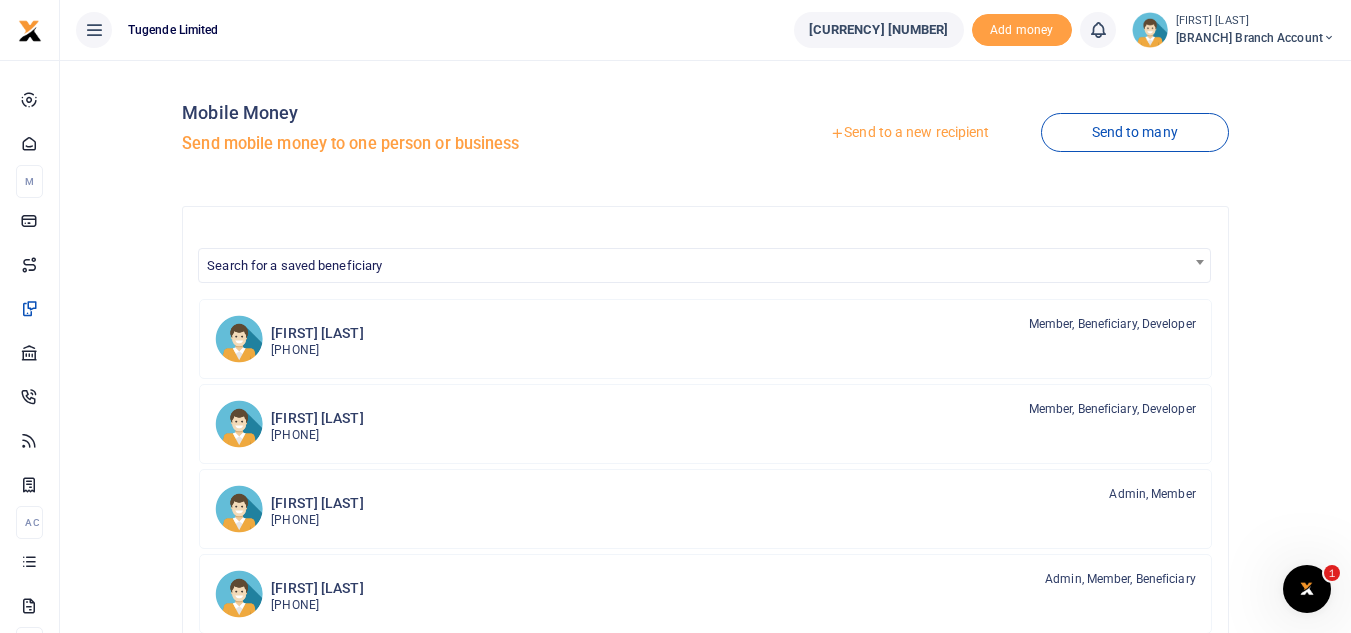 click at bounding box center [675, 316] 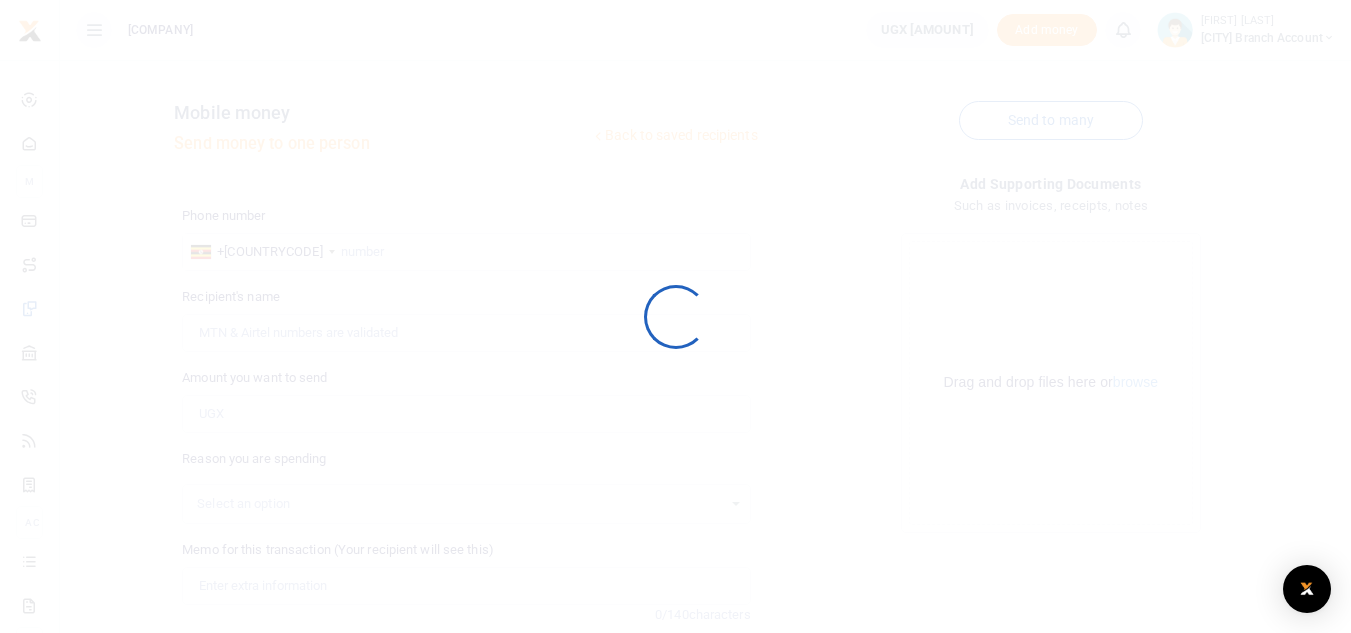 scroll, scrollTop: 0, scrollLeft: 0, axis: both 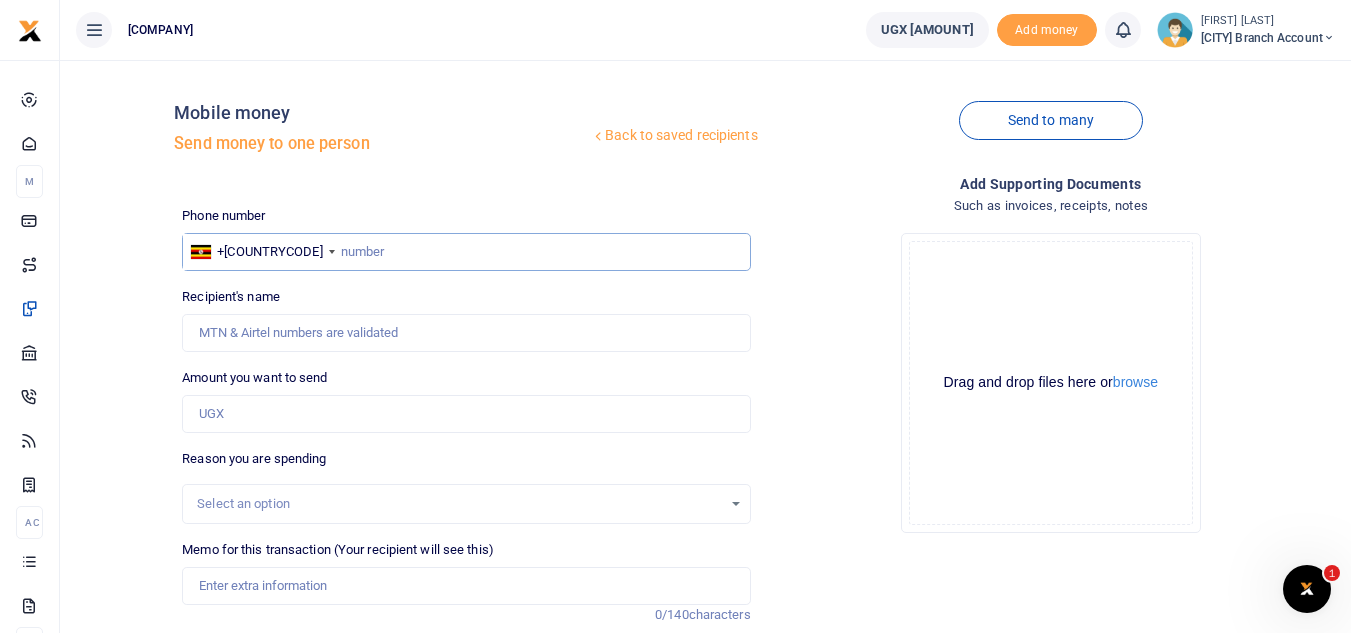 click at bounding box center [466, 252] 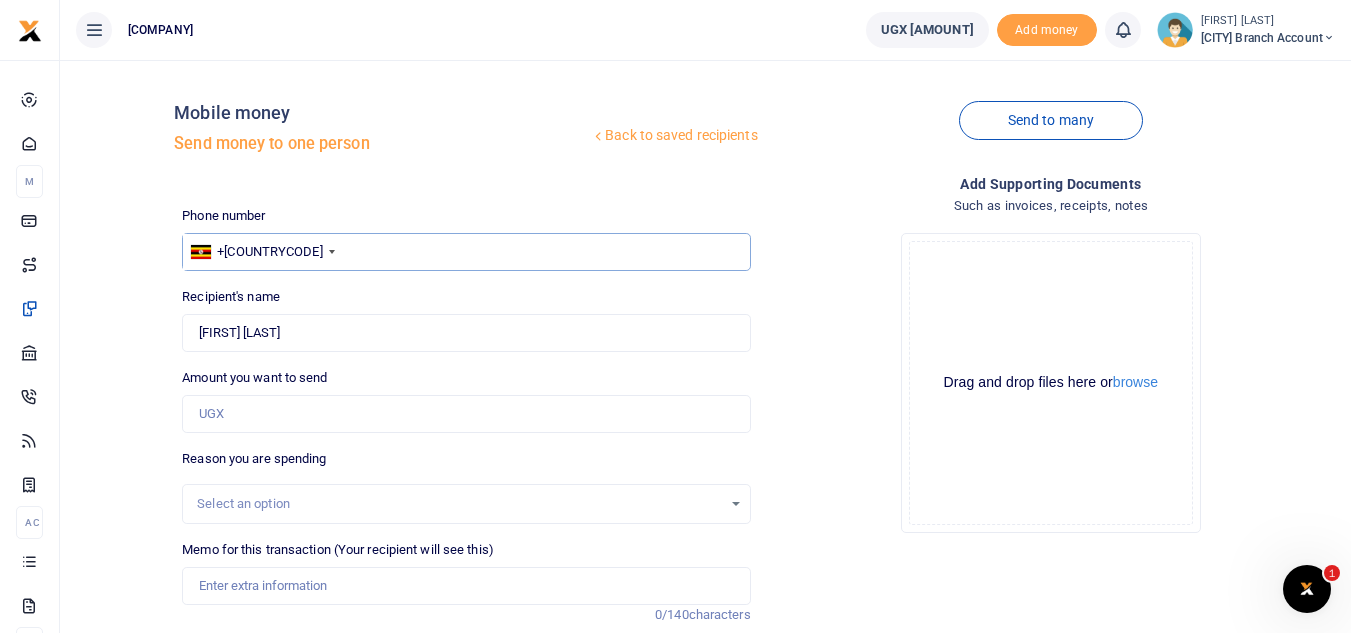 type on "0767816653" 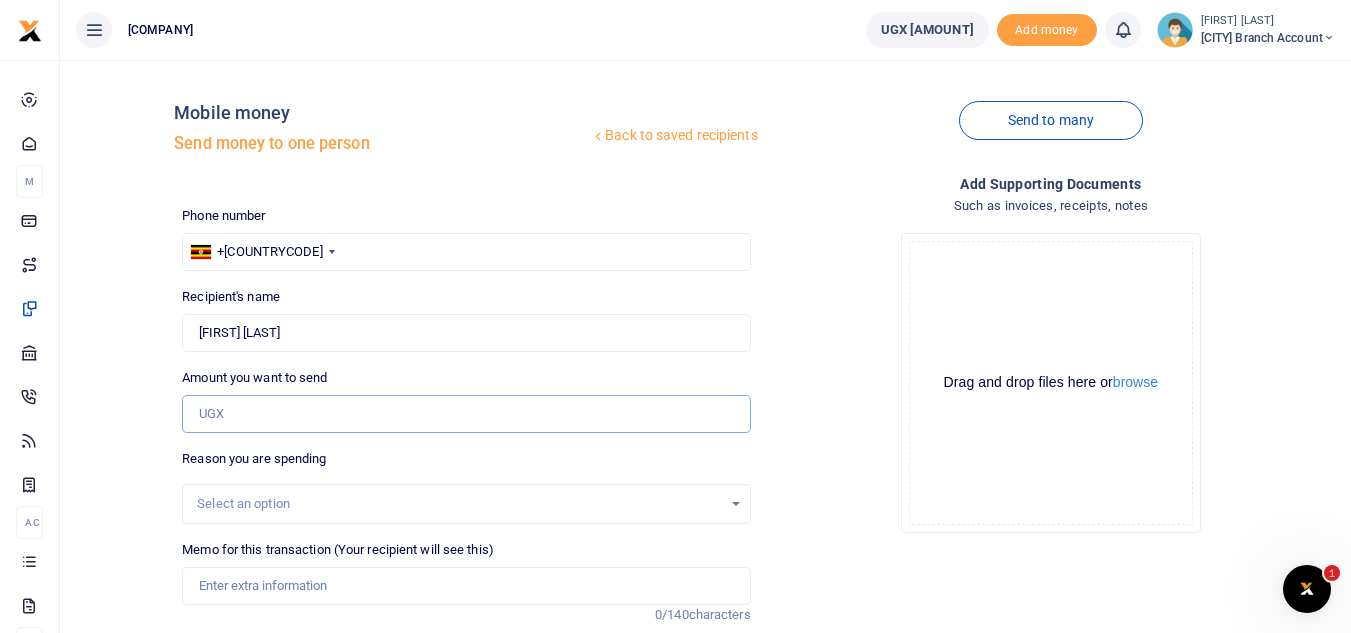 click on "Amount you want to send" at bounding box center [466, 414] 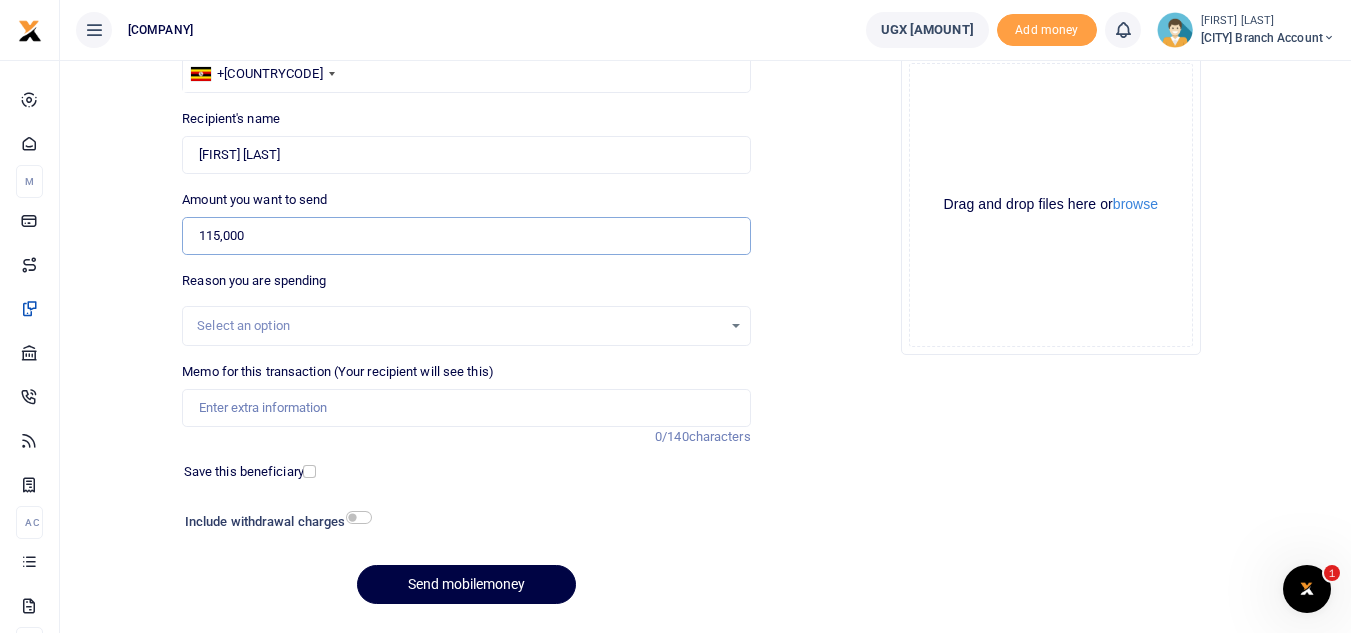 scroll, scrollTop: 185, scrollLeft: 0, axis: vertical 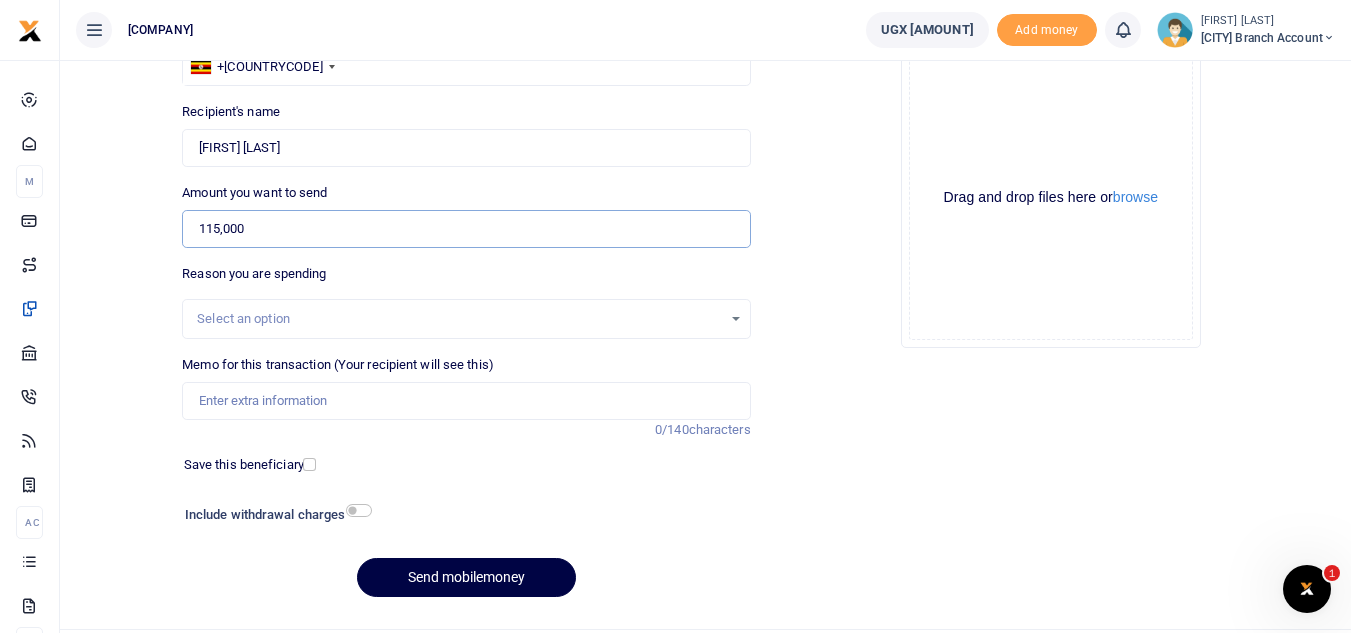 type on "115,000" 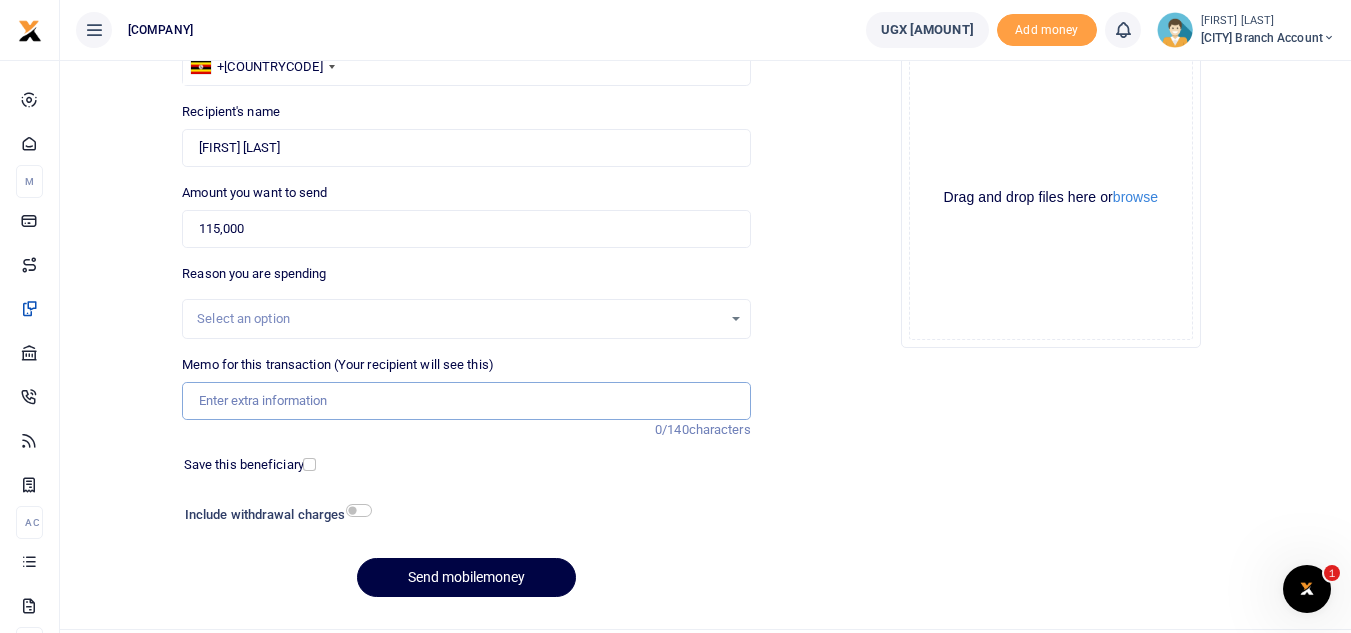 click on "Memo for this transaction (Your recipient will see this)" at bounding box center [466, 401] 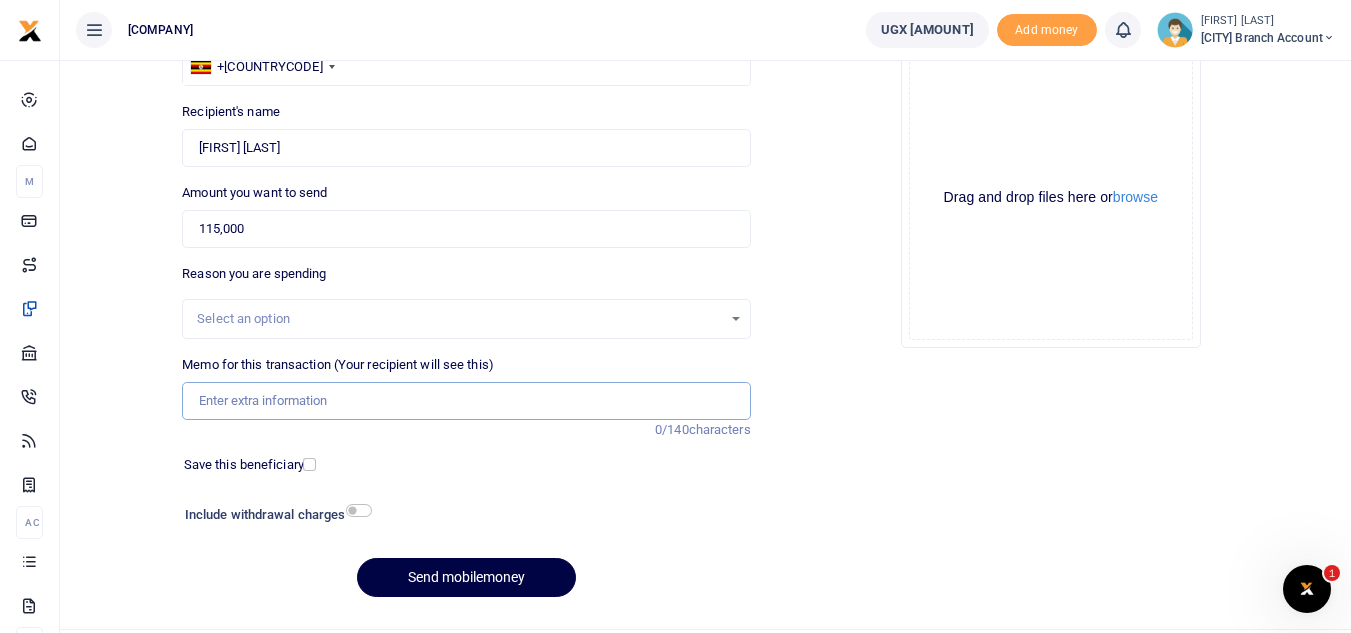 paste on "TLUG015306 Request for Technician facilitation to Mubende" 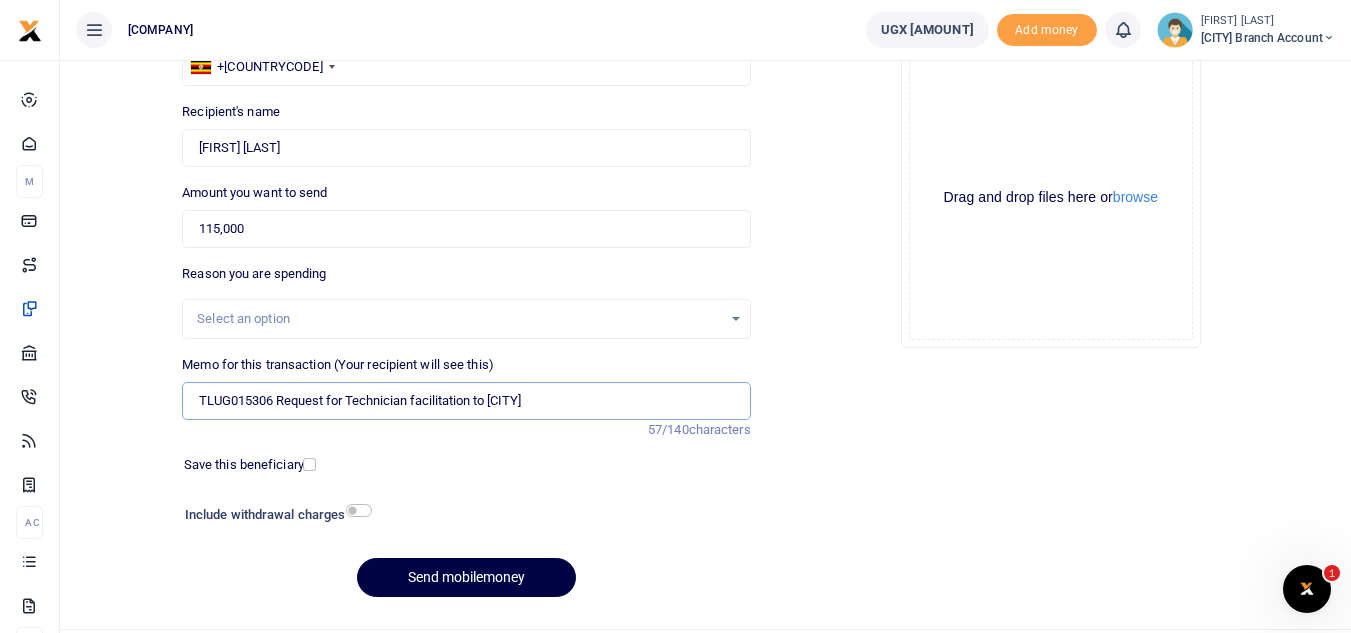 drag, startPoint x: 274, startPoint y: 405, endPoint x: 201, endPoint y: 405, distance: 73 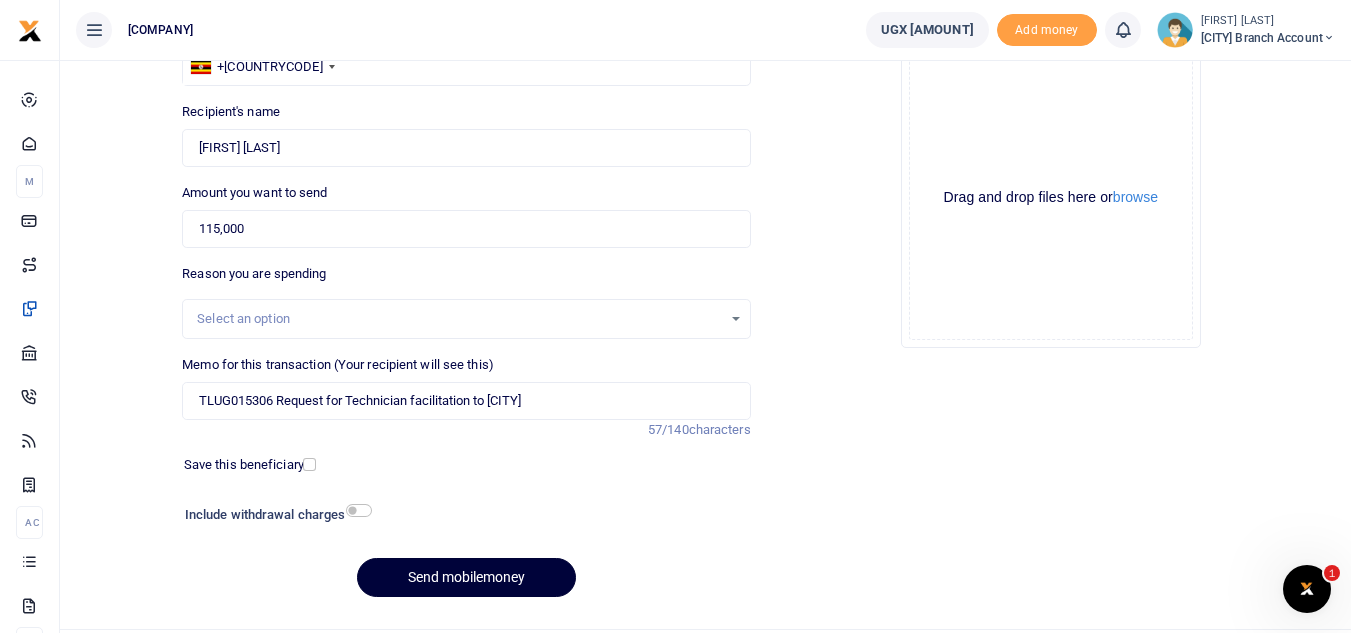 click on "Send mobilemoney" at bounding box center [466, 577] 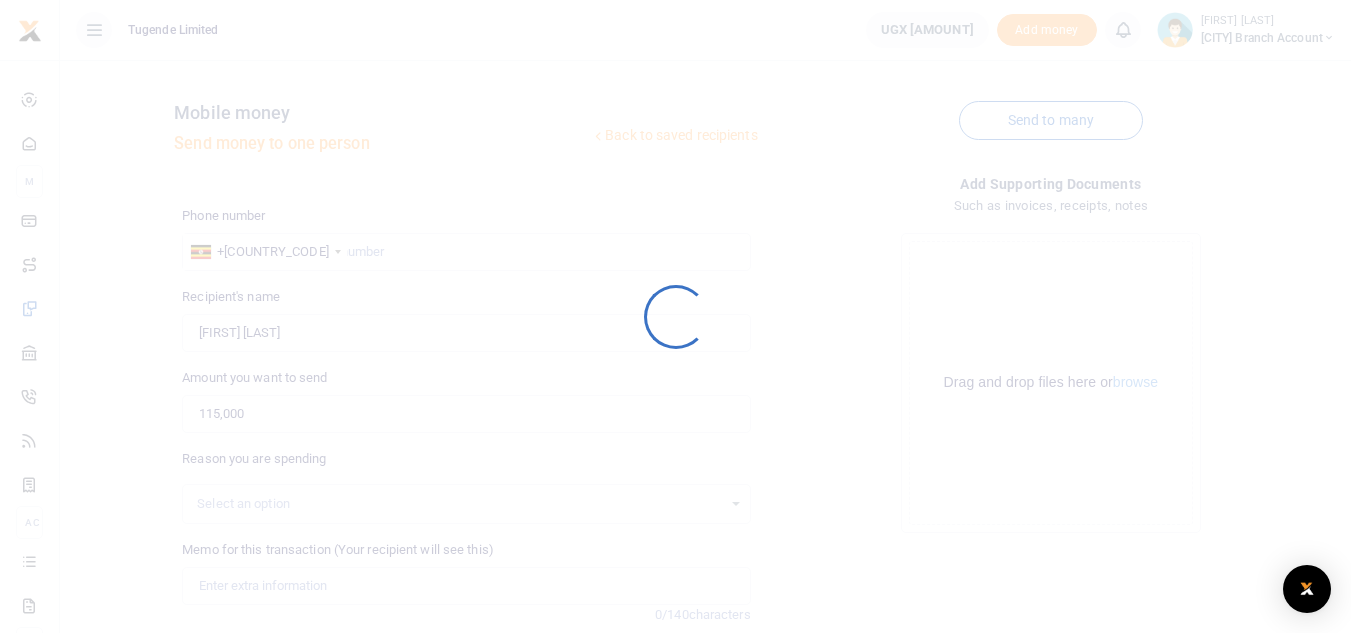scroll, scrollTop: 185, scrollLeft: 0, axis: vertical 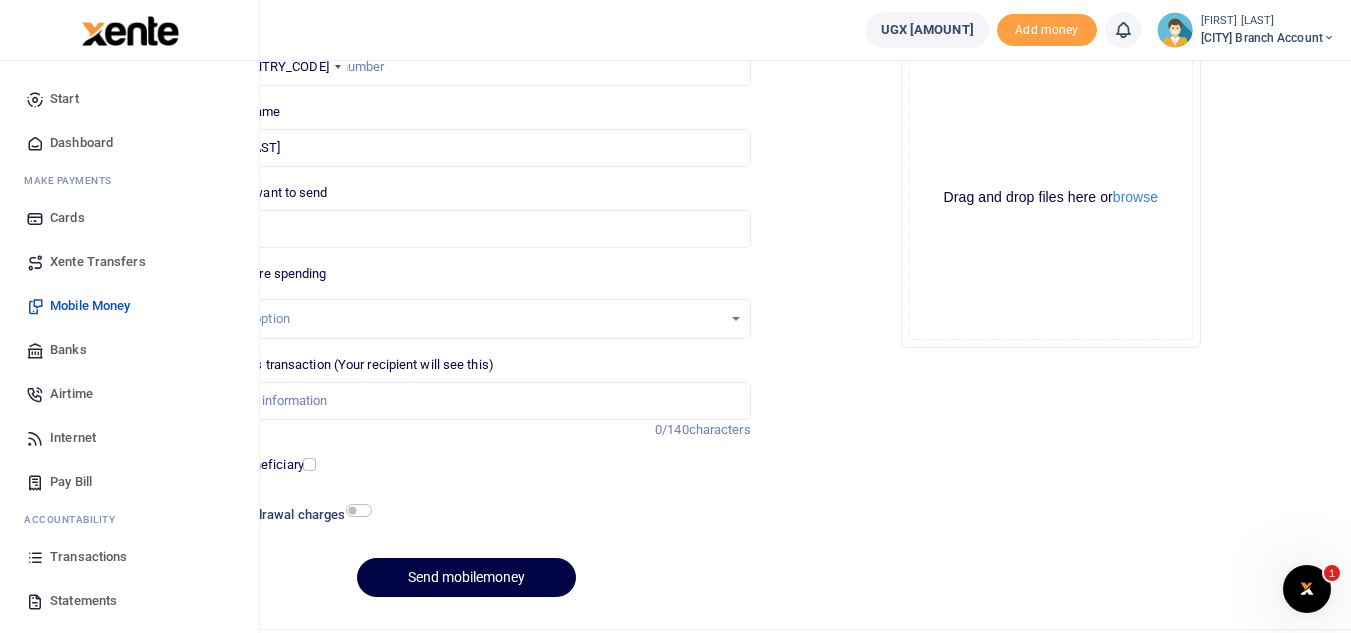 click on "Statements" at bounding box center [83, 601] 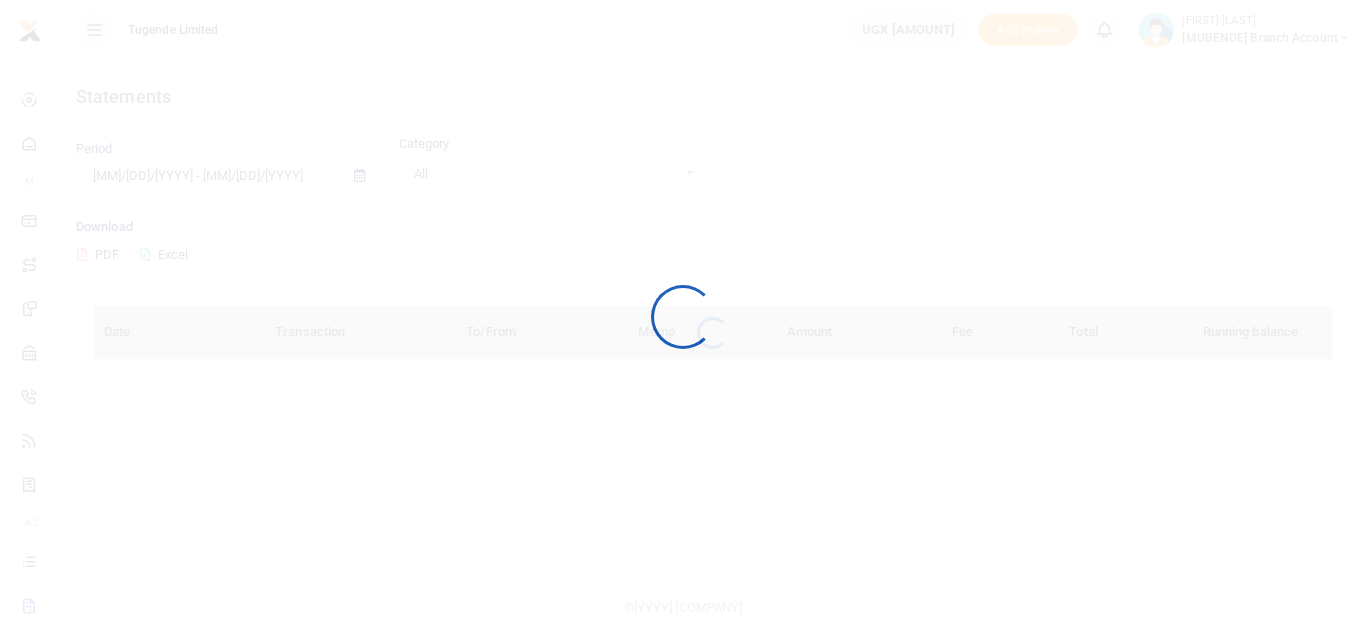 scroll, scrollTop: 0, scrollLeft: 0, axis: both 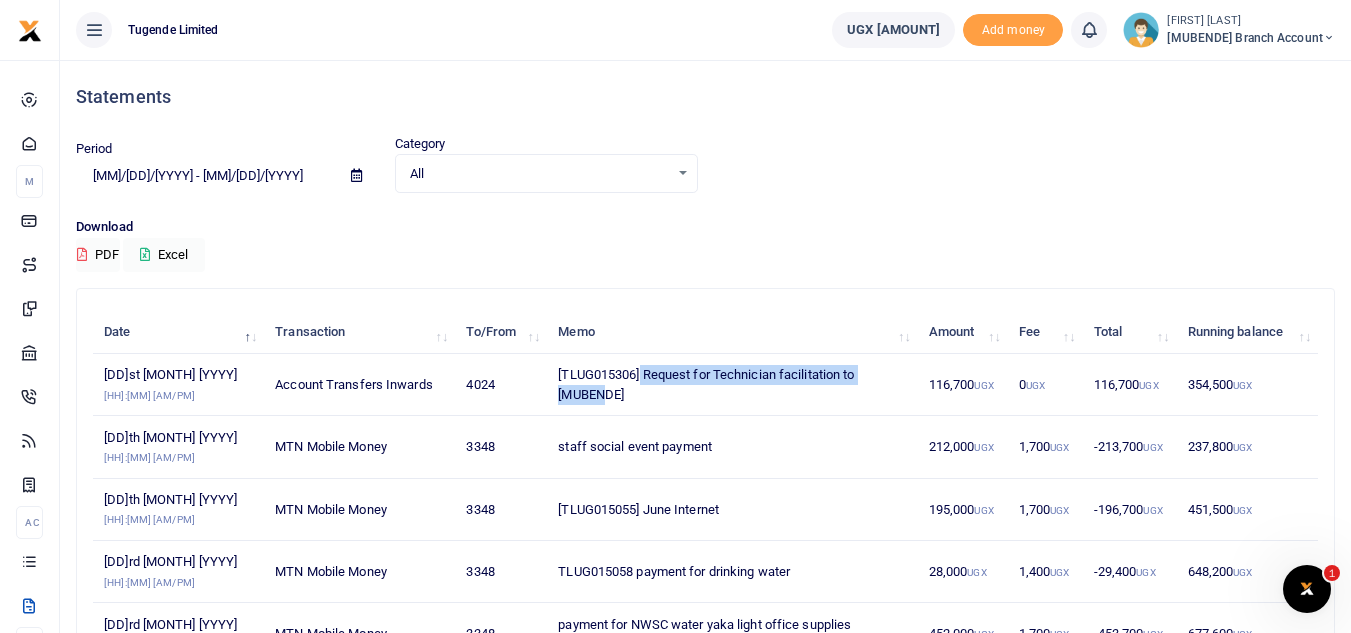 drag, startPoint x: 638, startPoint y: 374, endPoint x: 680, endPoint y: 389, distance: 44.598206 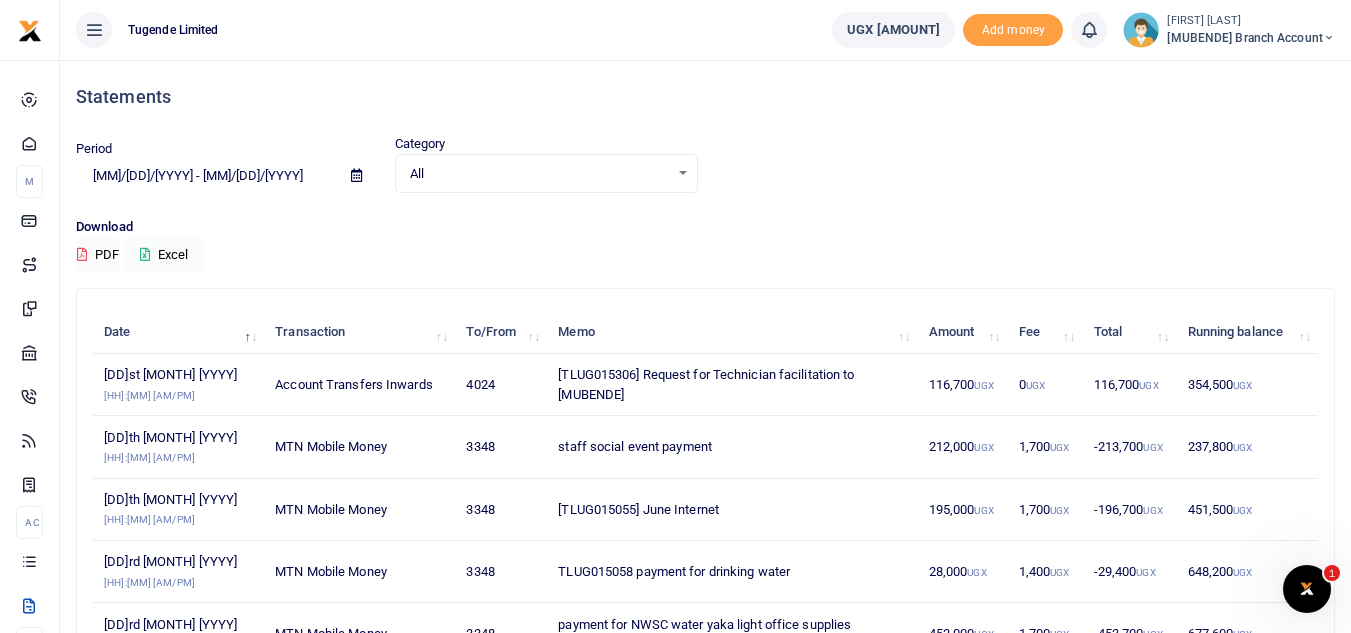 click on "staff social event payment" at bounding box center (732, 447) 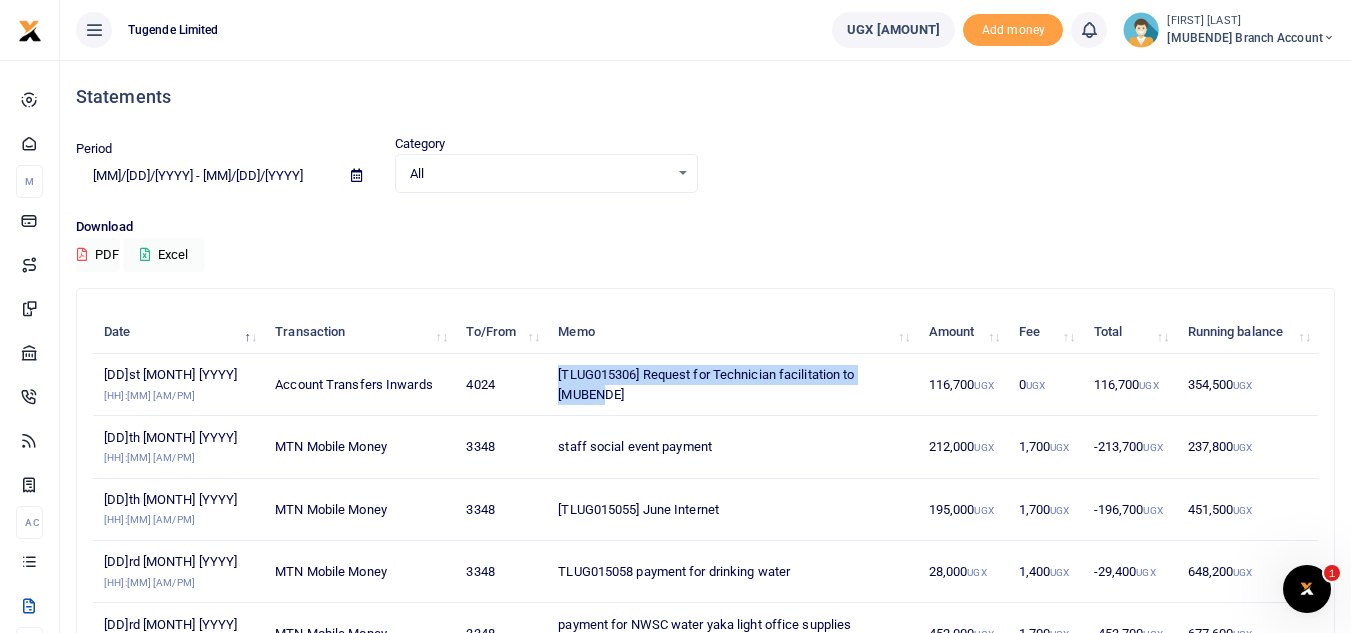 drag, startPoint x: 636, startPoint y: 402, endPoint x: 562, endPoint y: 384, distance: 76.15773 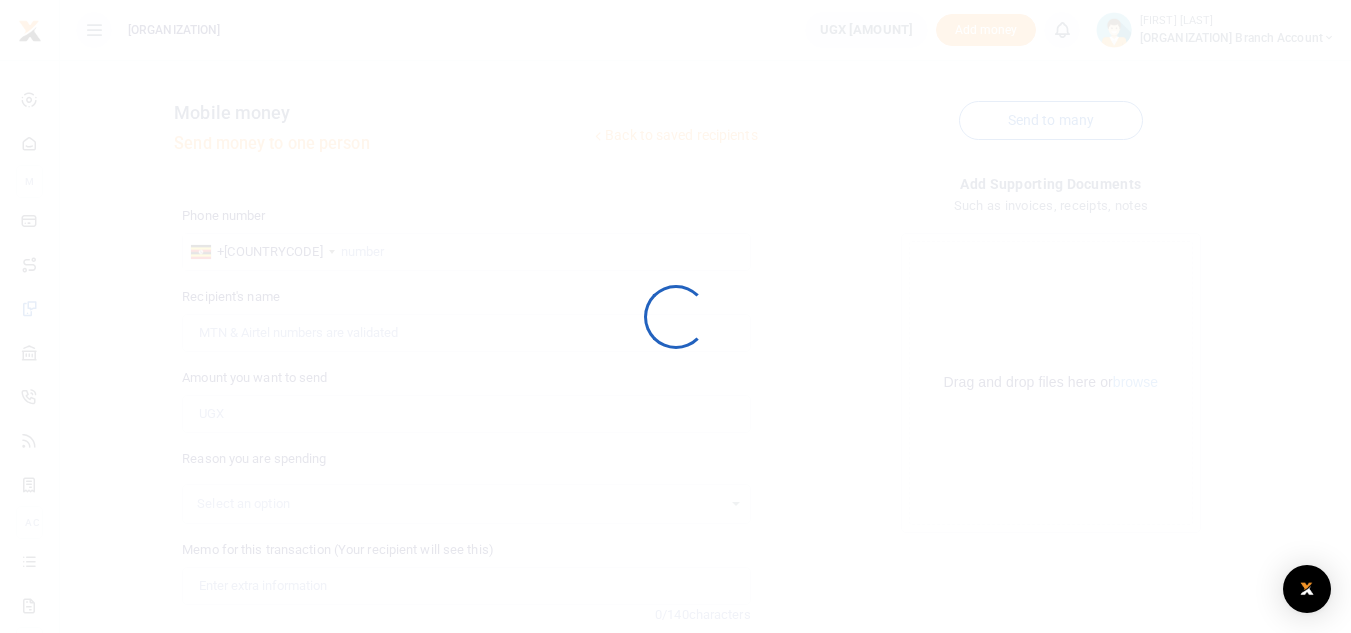 scroll, scrollTop: 185, scrollLeft: 0, axis: vertical 